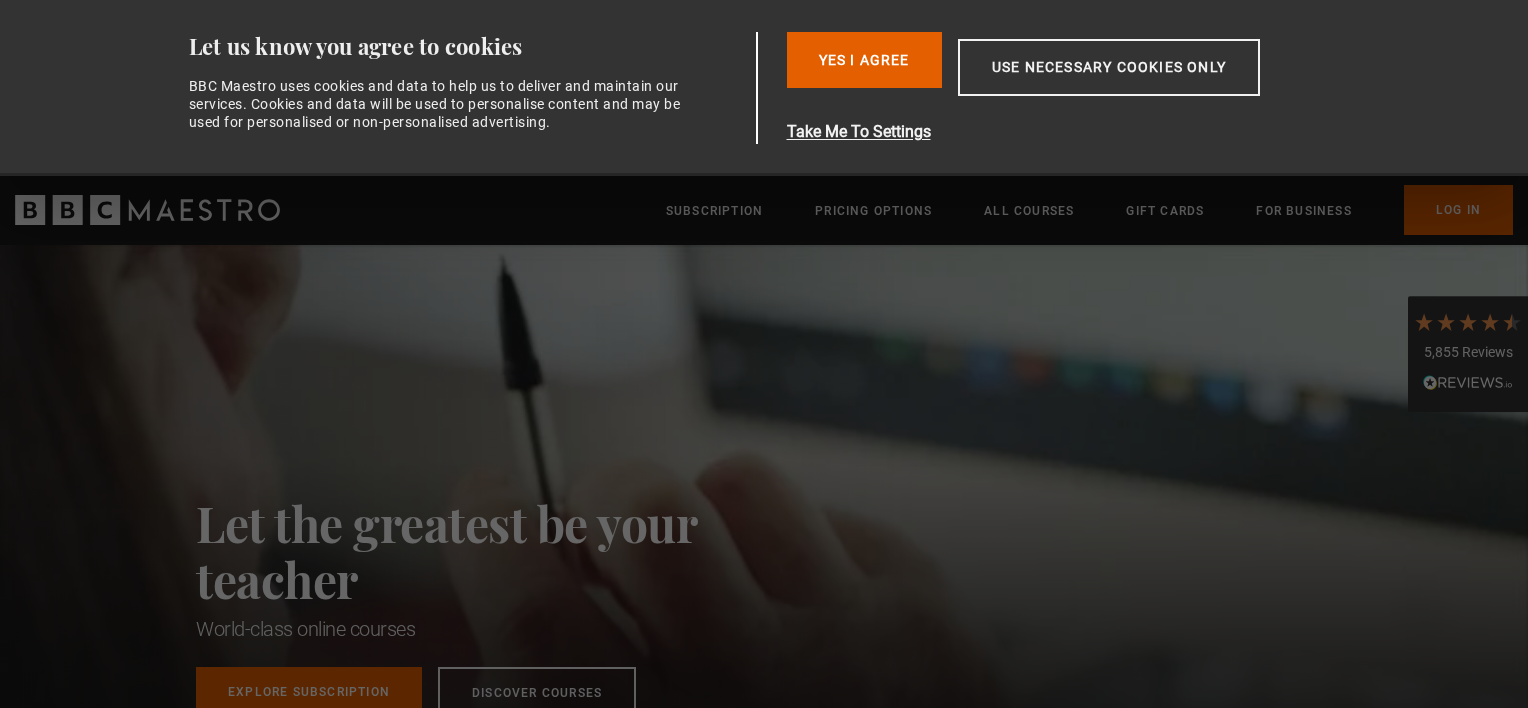 scroll, scrollTop: 0, scrollLeft: 0, axis: both 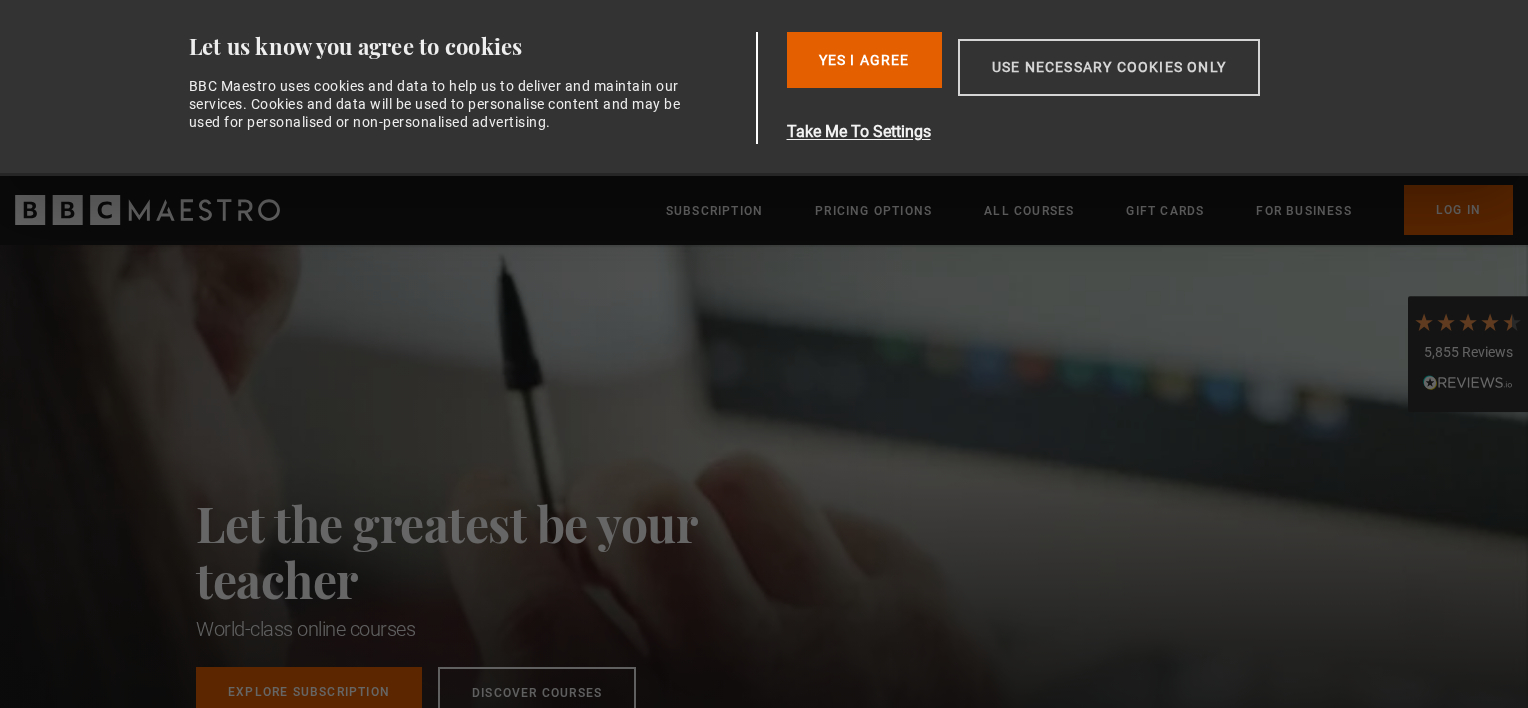 click on "Use necessary cookies only" at bounding box center [1109, 67] 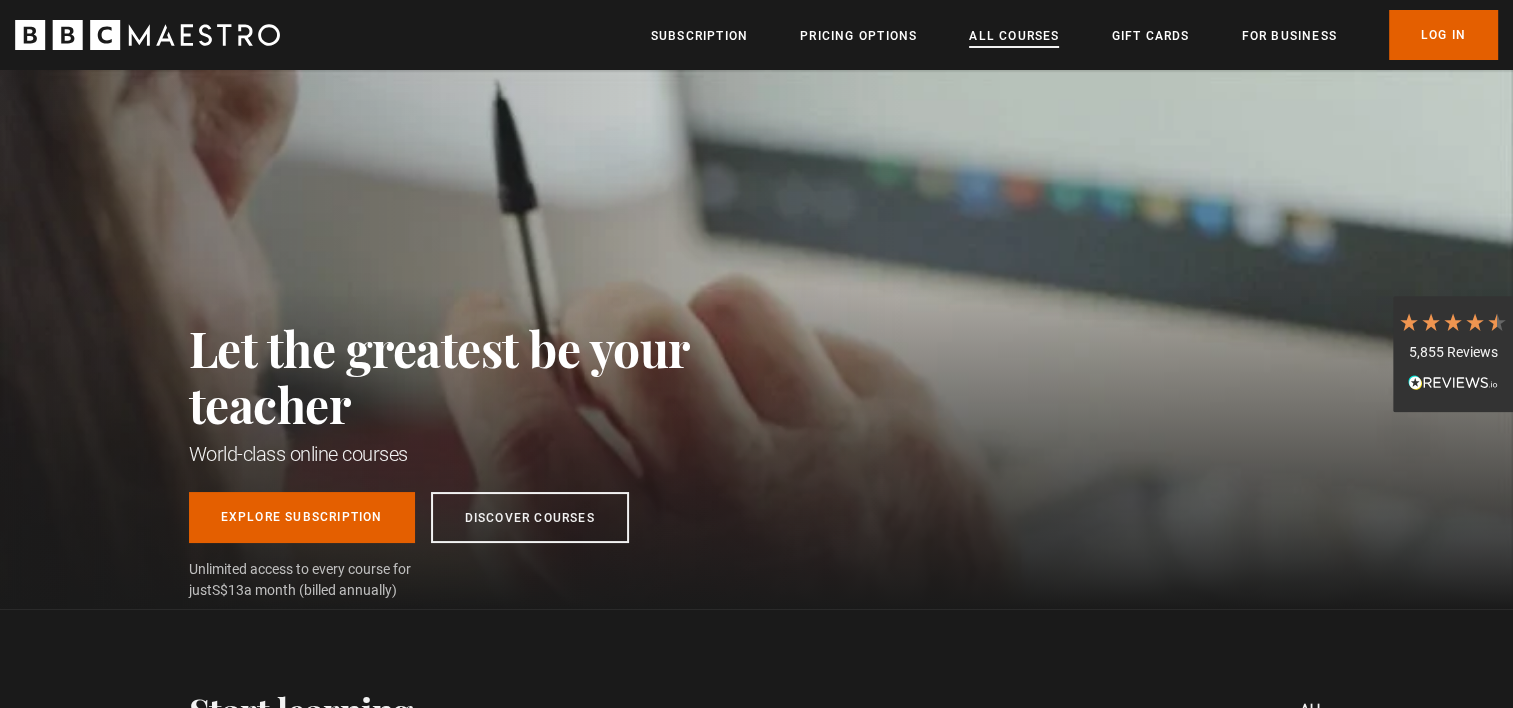 click on "All Courses" at bounding box center [1014, 36] 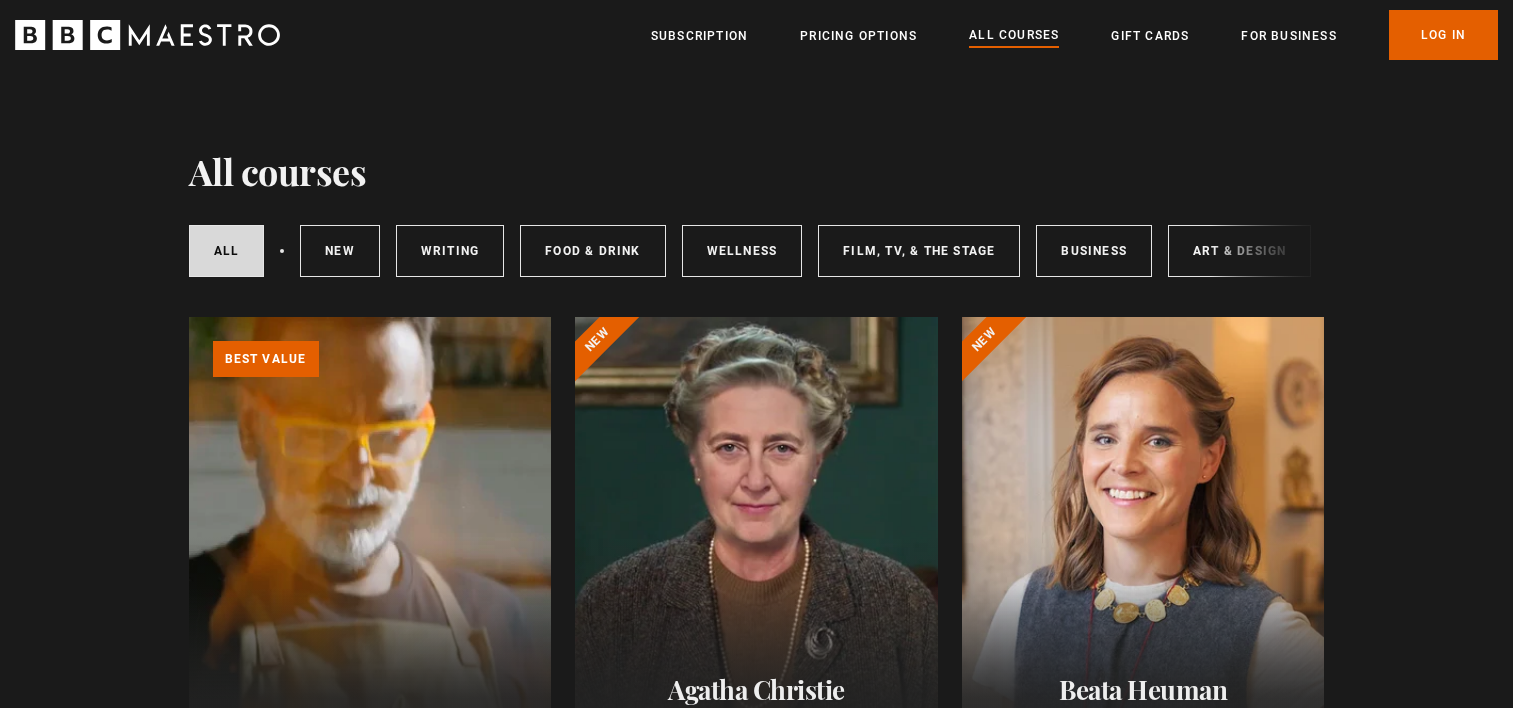 scroll, scrollTop: 279, scrollLeft: 0, axis: vertical 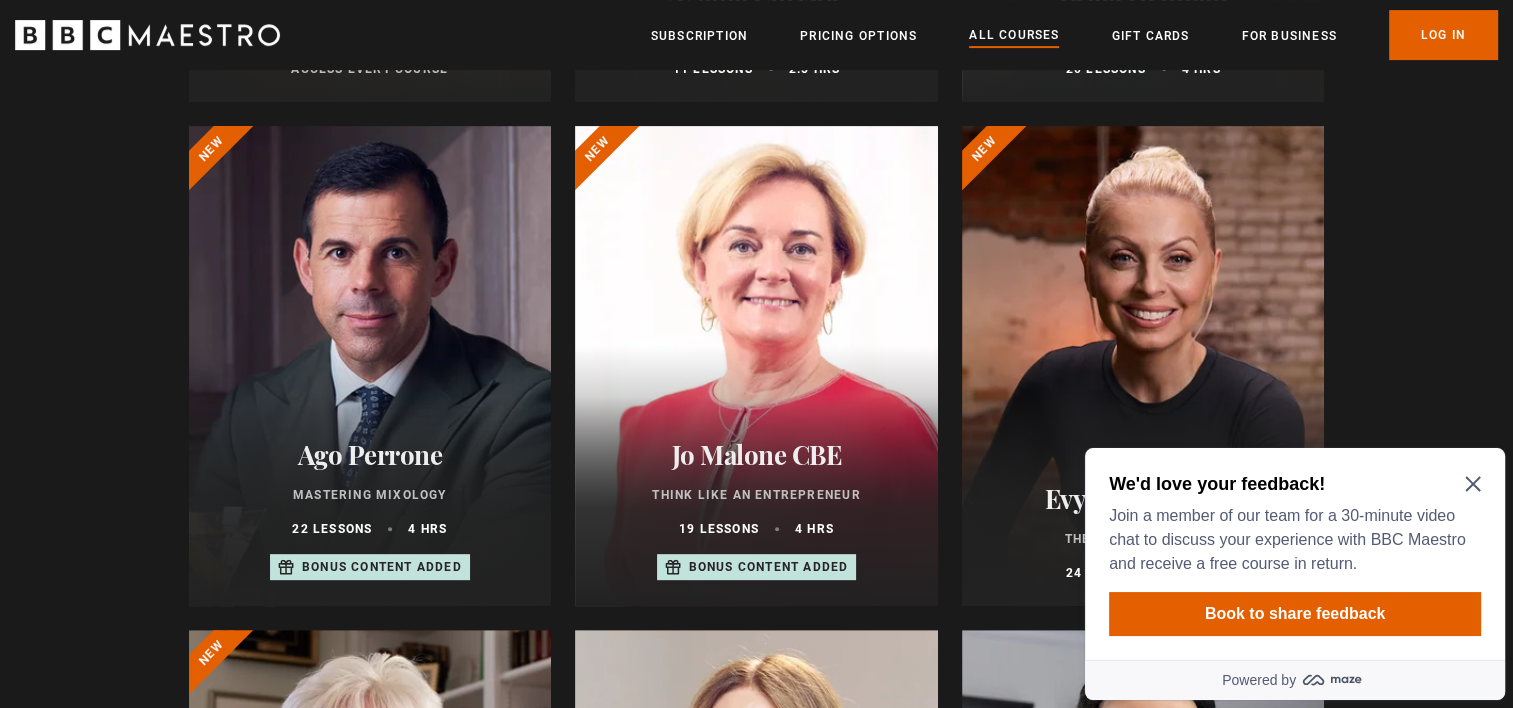 click on "We'd love your feedback! Join a member of our team for a 30-minute video chat to discuss your experience with BBC Maestro and receive a free course in return. Book to share feedback" at bounding box center (1295, 554) 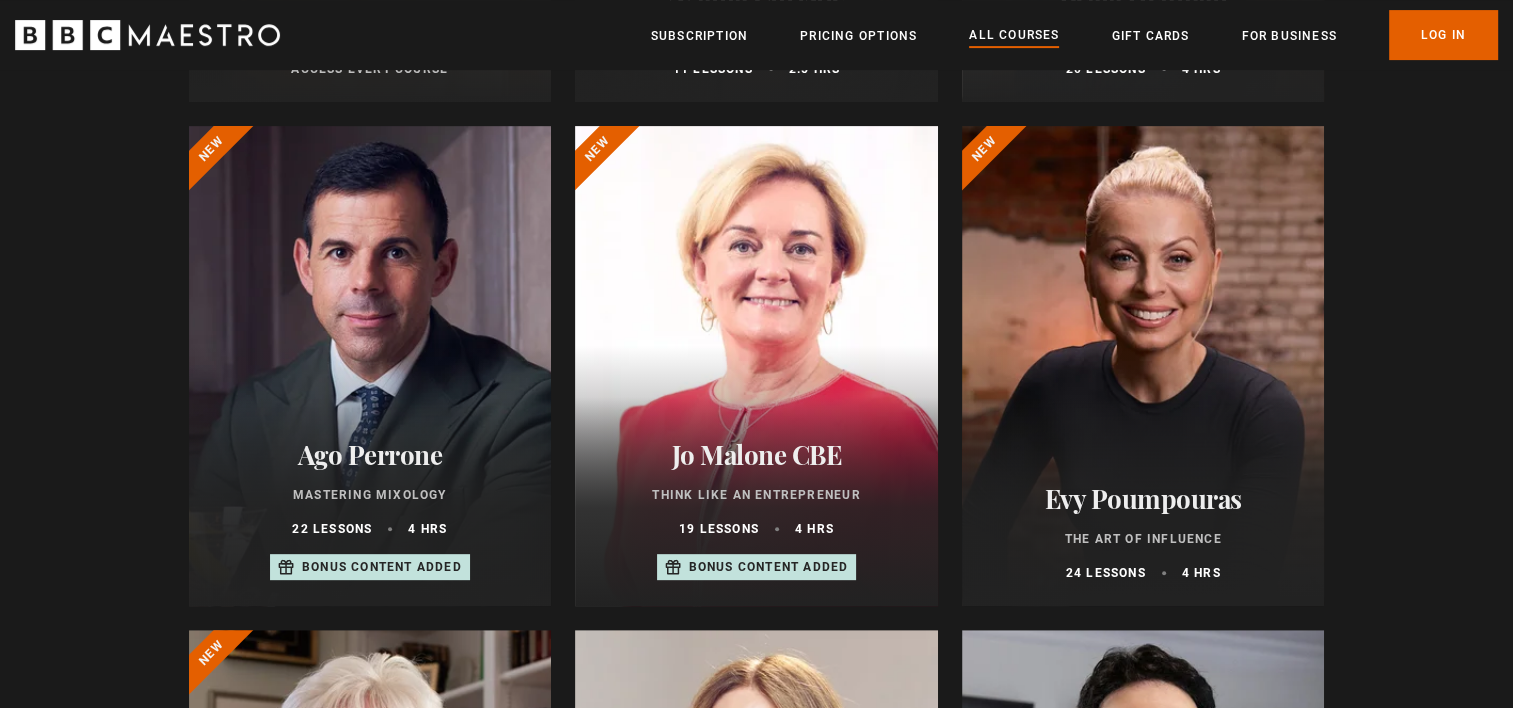 click on "Evy Poumpouras
The Art of Influence
24 lessons
4 hrs" at bounding box center (1143, 532) 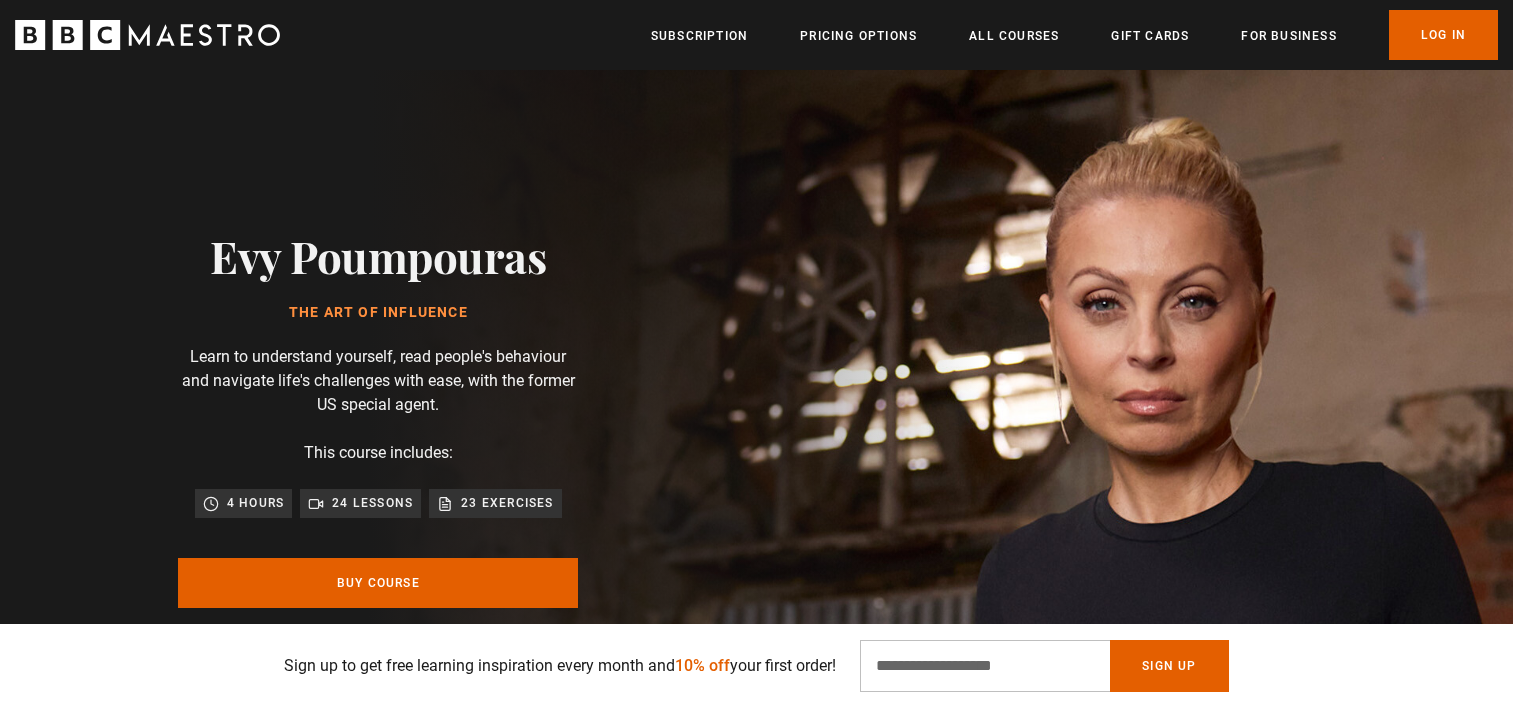 scroll, scrollTop: 12, scrollLeft: 0, axis: vertical 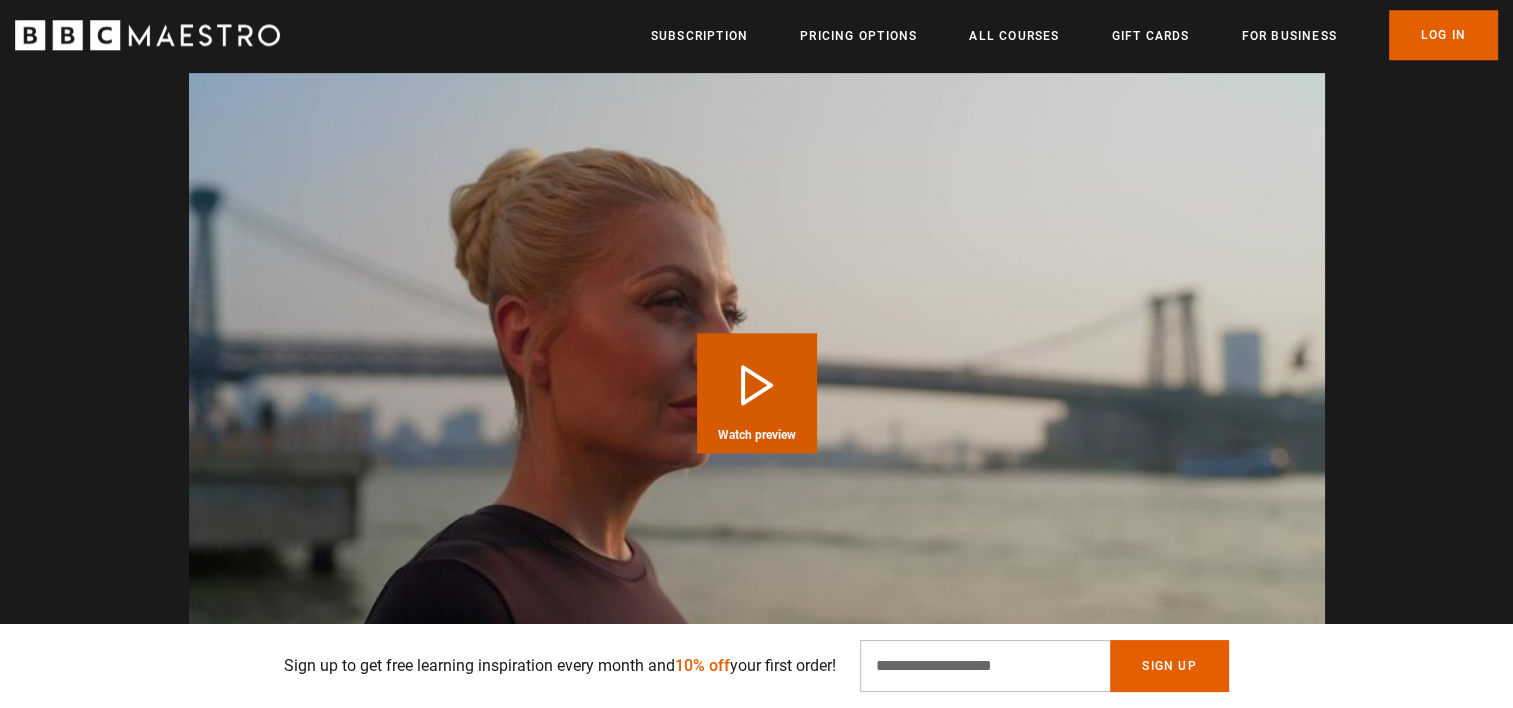 click on "Play Course overview for The Art of Influence with Evy Poumpouras Watch preview" at bounding box center (757, 393) 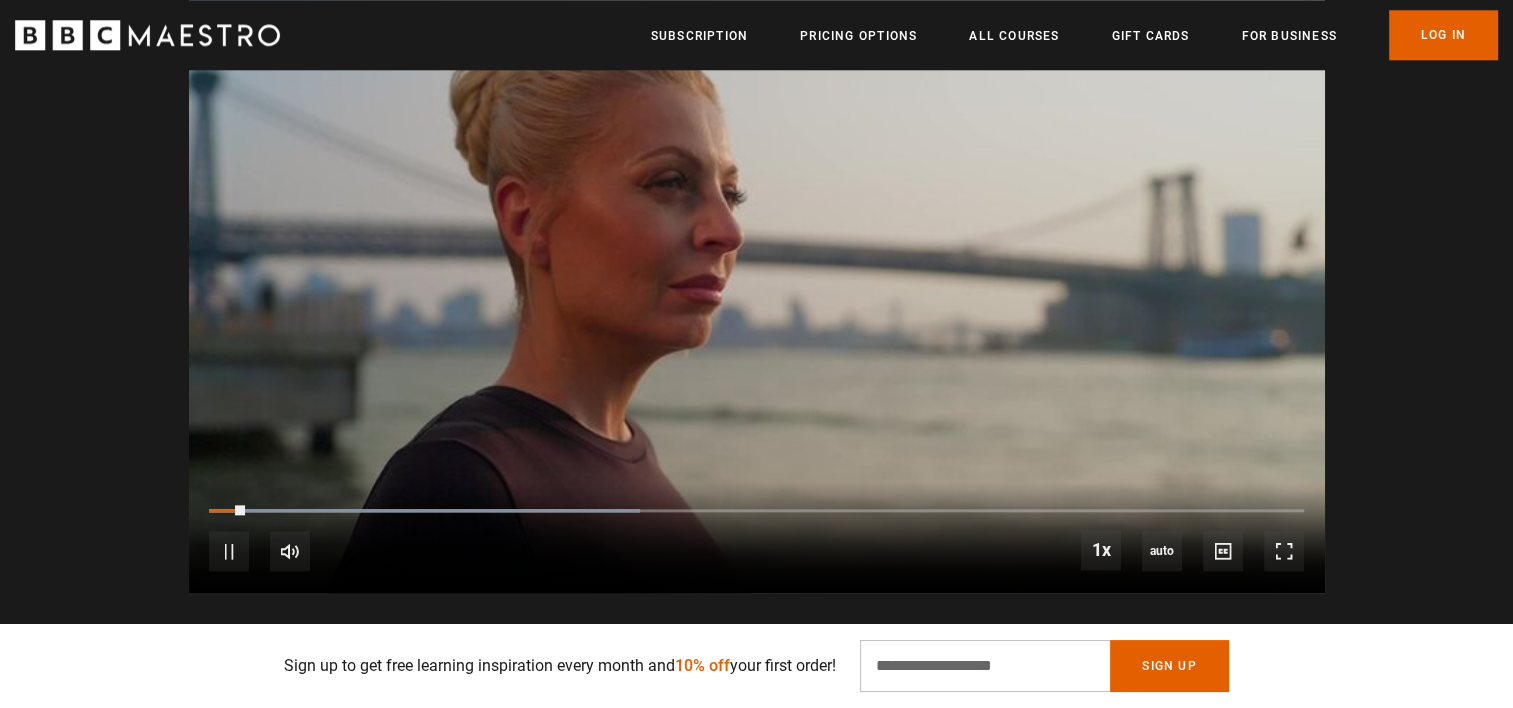 scroll, scrollTop: 2160, scrollLeft: 0, axis: vertical 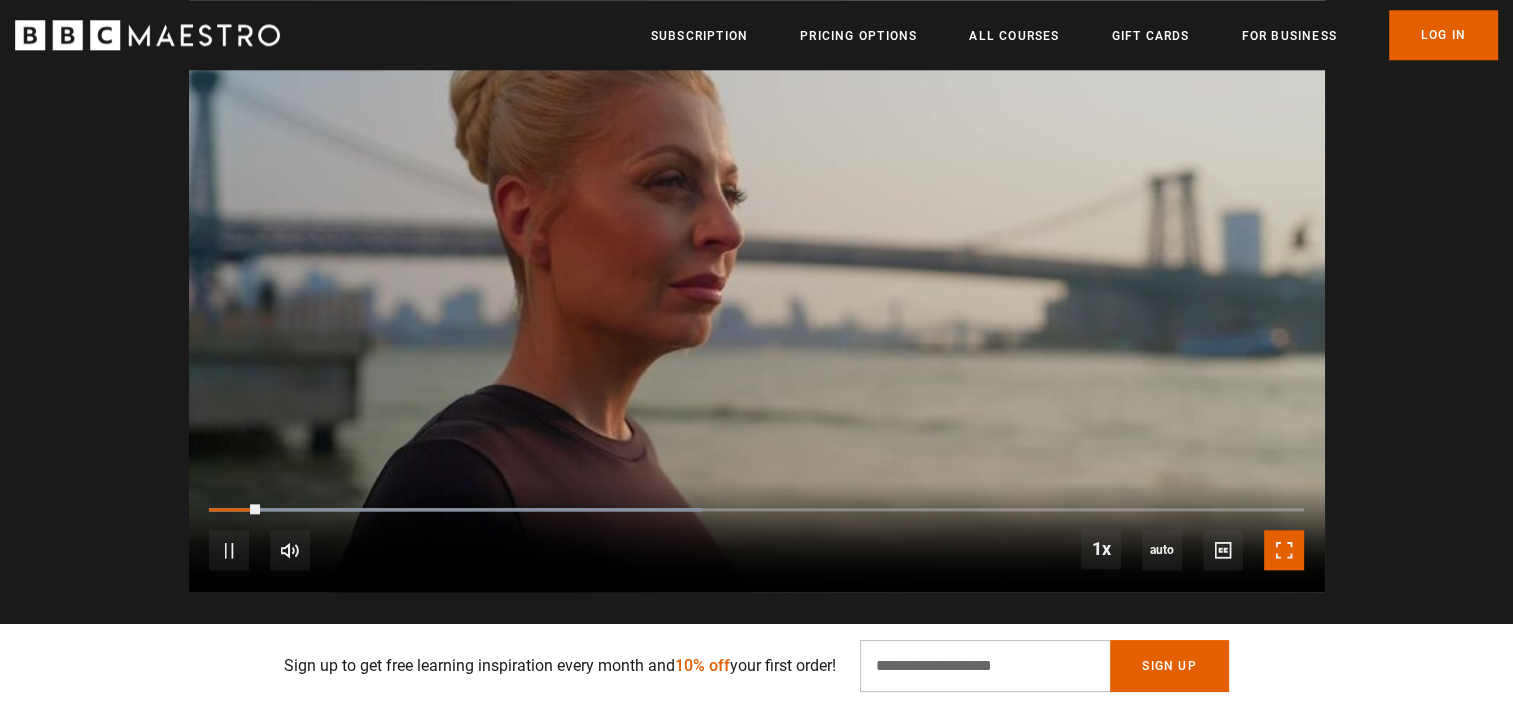 click at bounding box center [1284, 550] 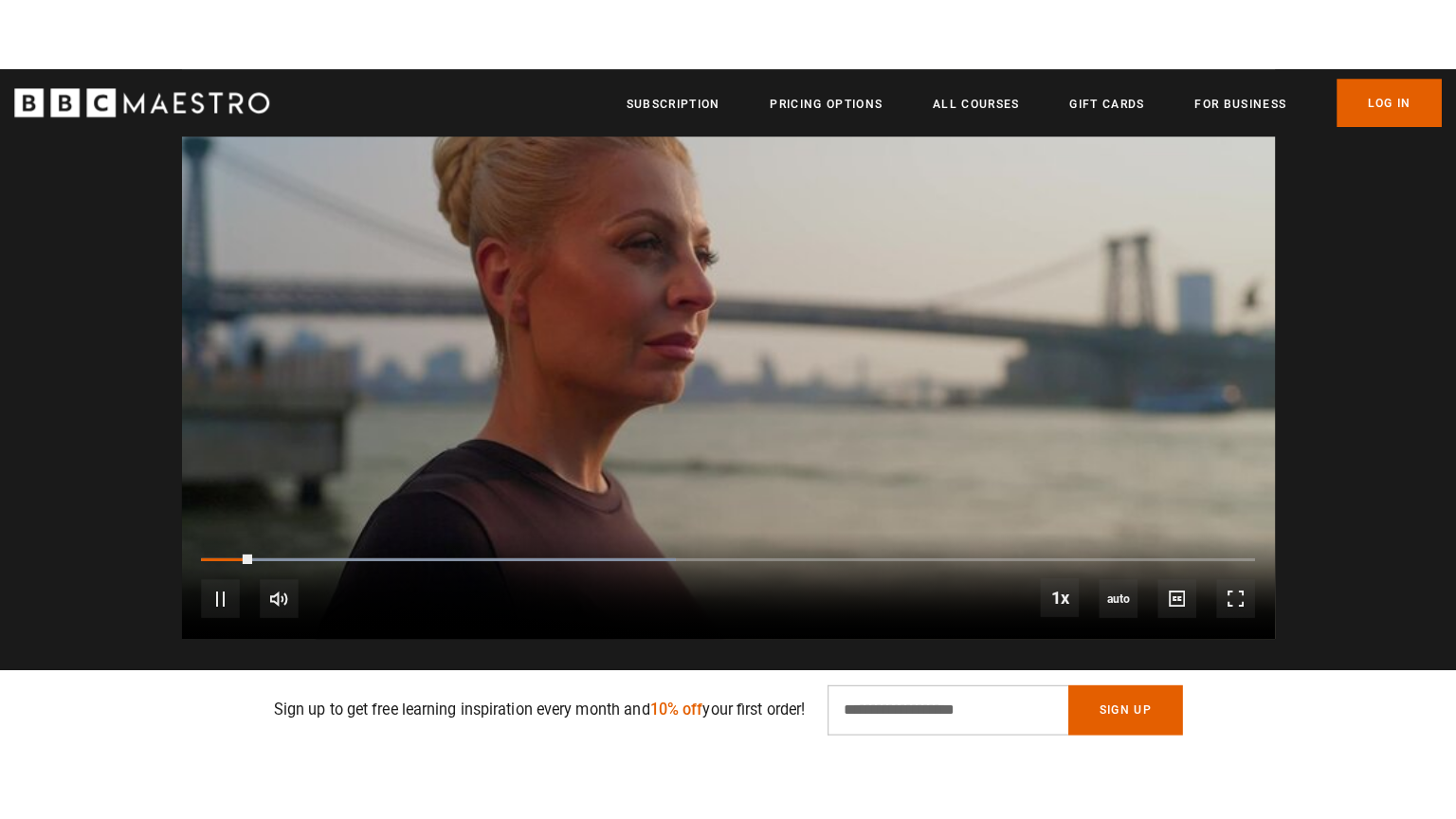 scroll, scrollTop: 2002, scrollLeft: 0, axis: vertical 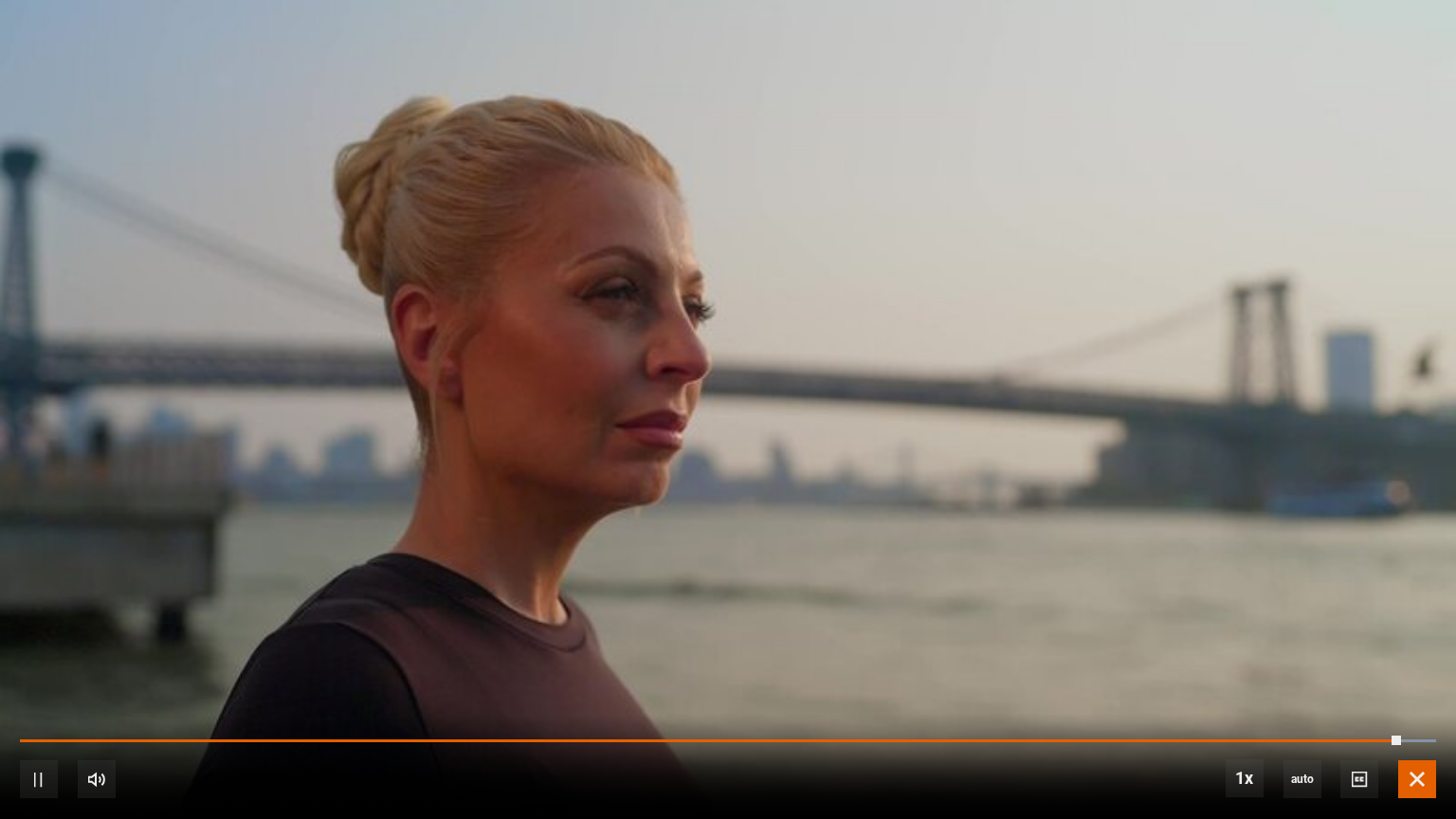 click at bounding box center (1417, 779) 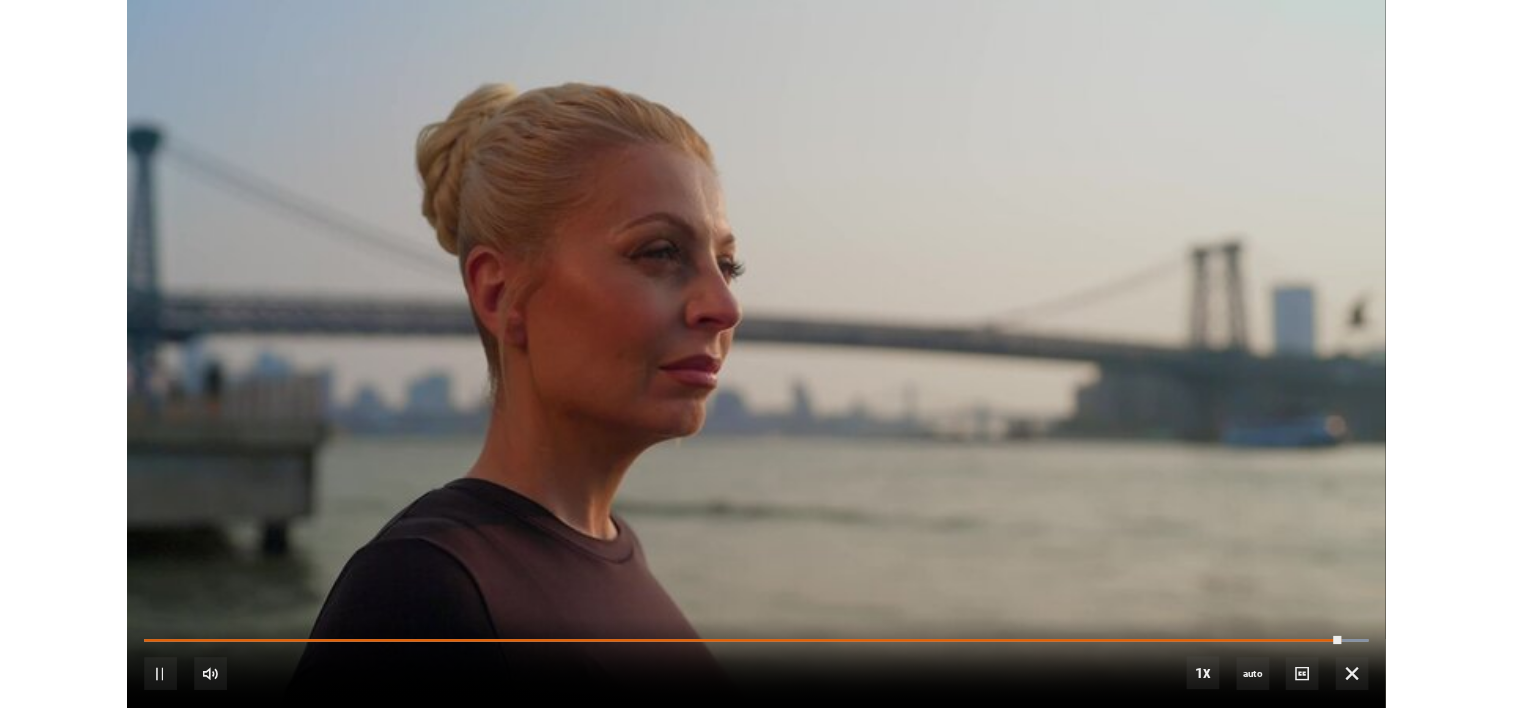 scroll, scrollTop: 0, scrollLeft: 2620, axis: horizontal 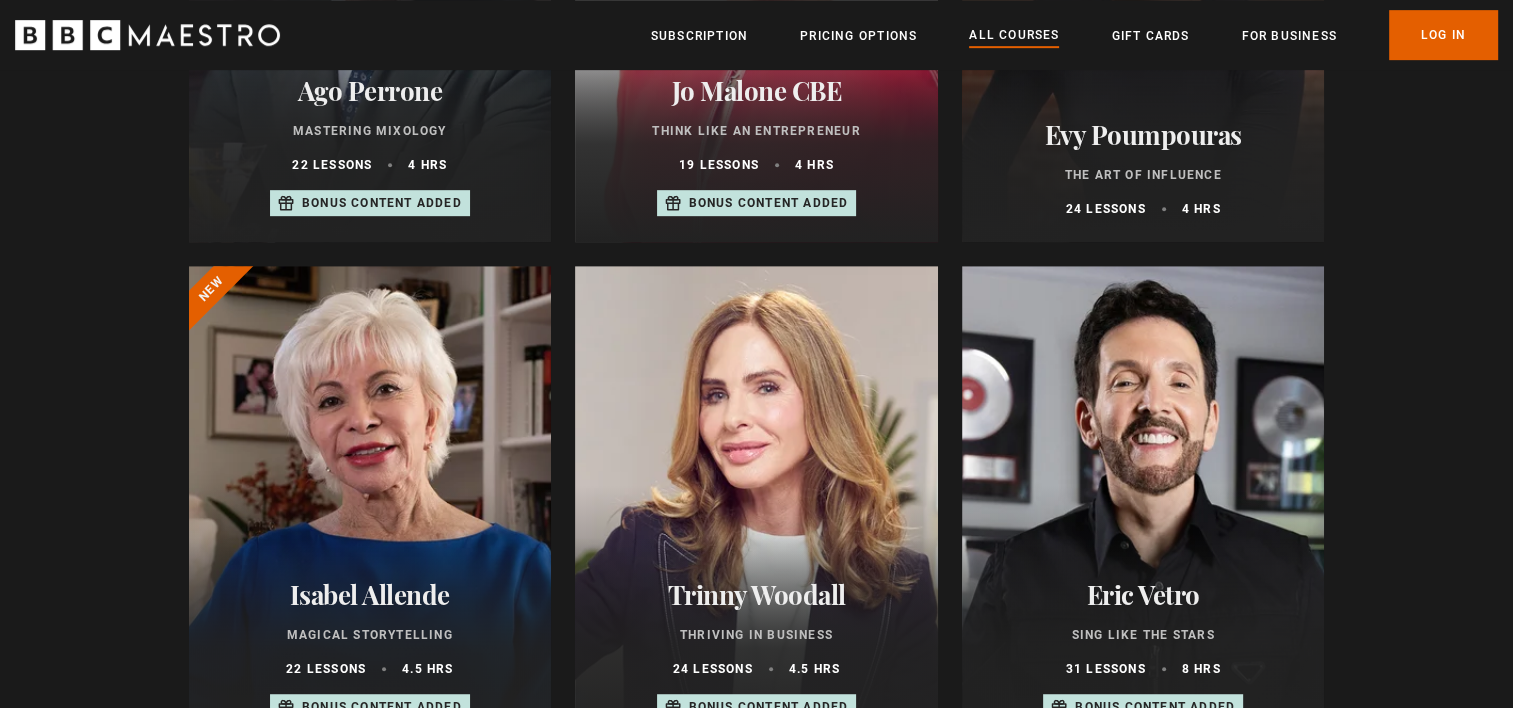 click on "Evy Poumpouras" at bounding box center (1143, 134) 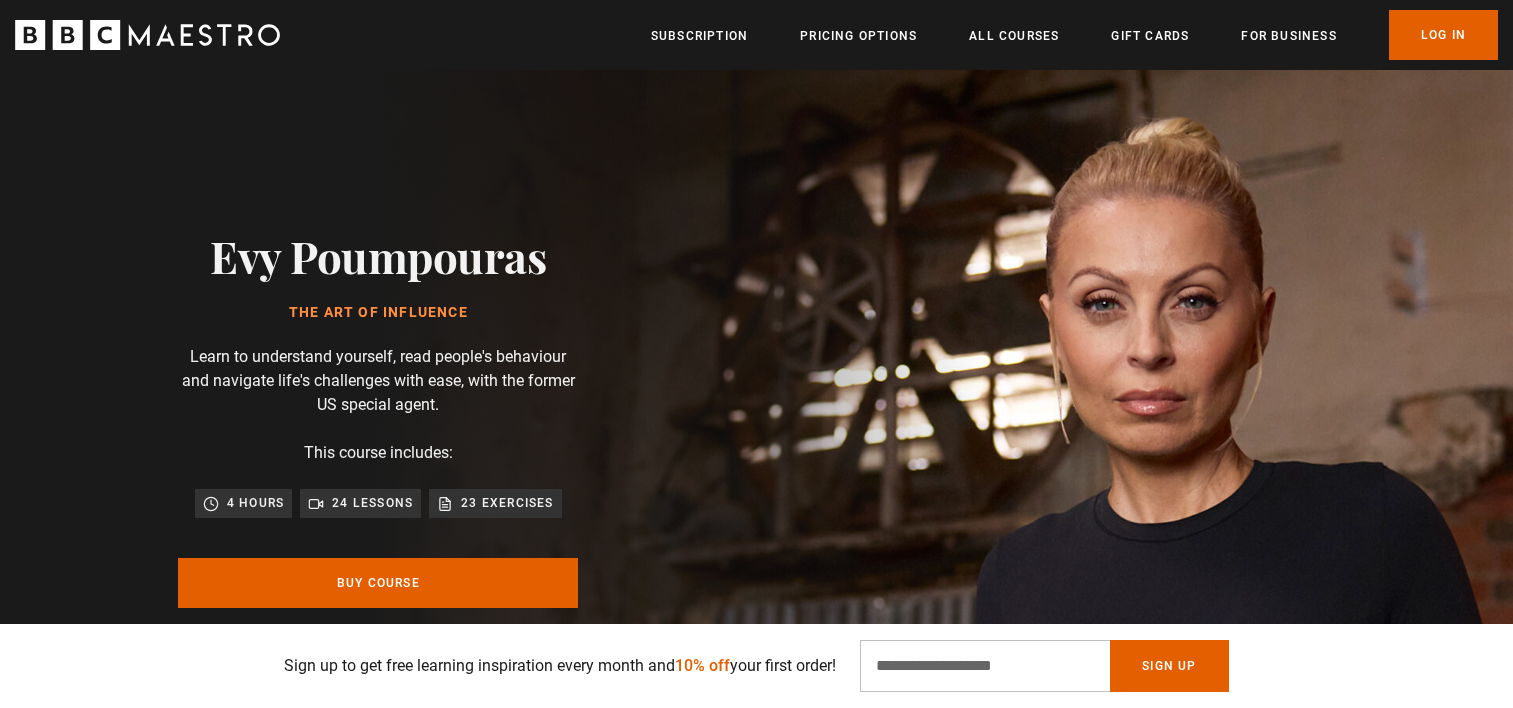 scroll, scrollTop: 288, scrollLeft: 0, axis: vertical 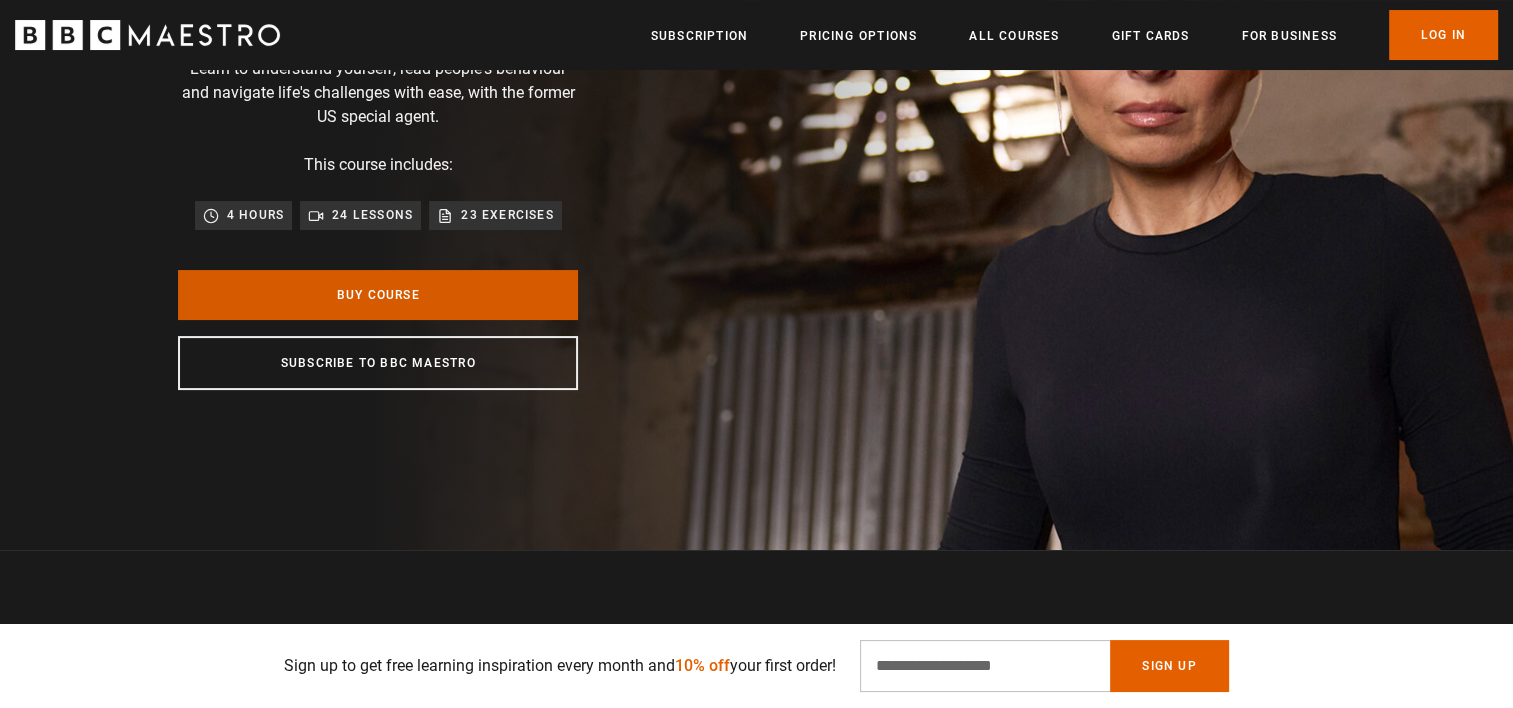 click on "Buy Course" at bounding box center [378, 295] 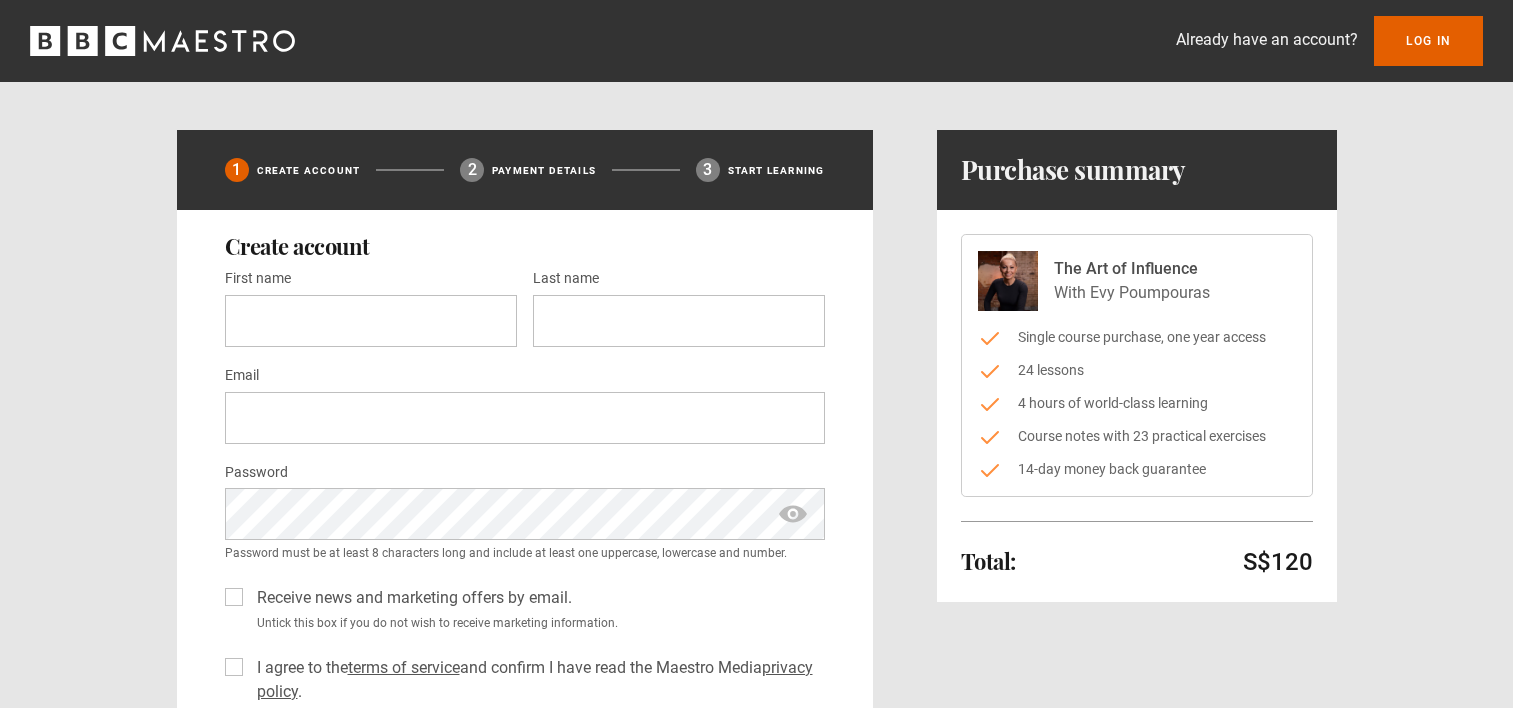 scroll, scrollTop: 0, scrollLeft: 0, axis: both 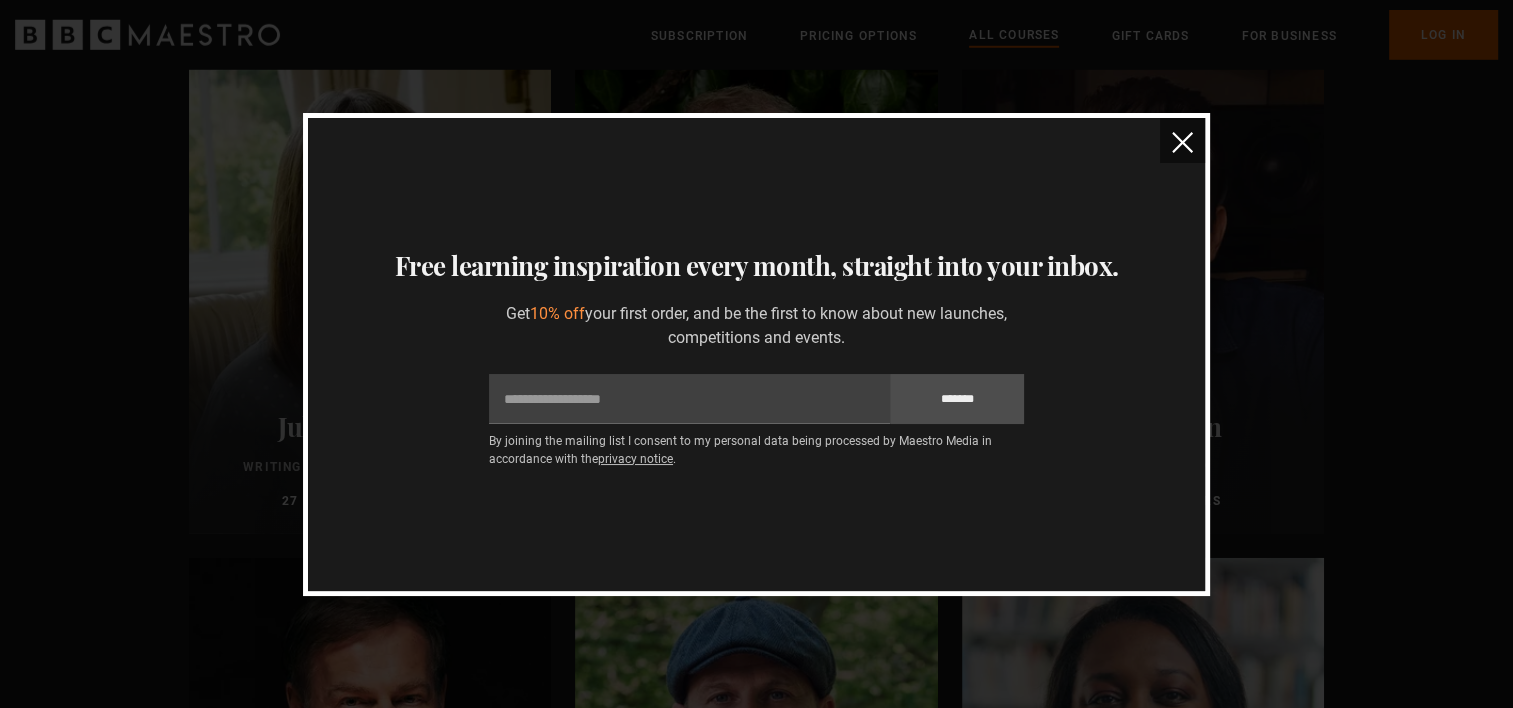 click at bounding box center (1182, 142) 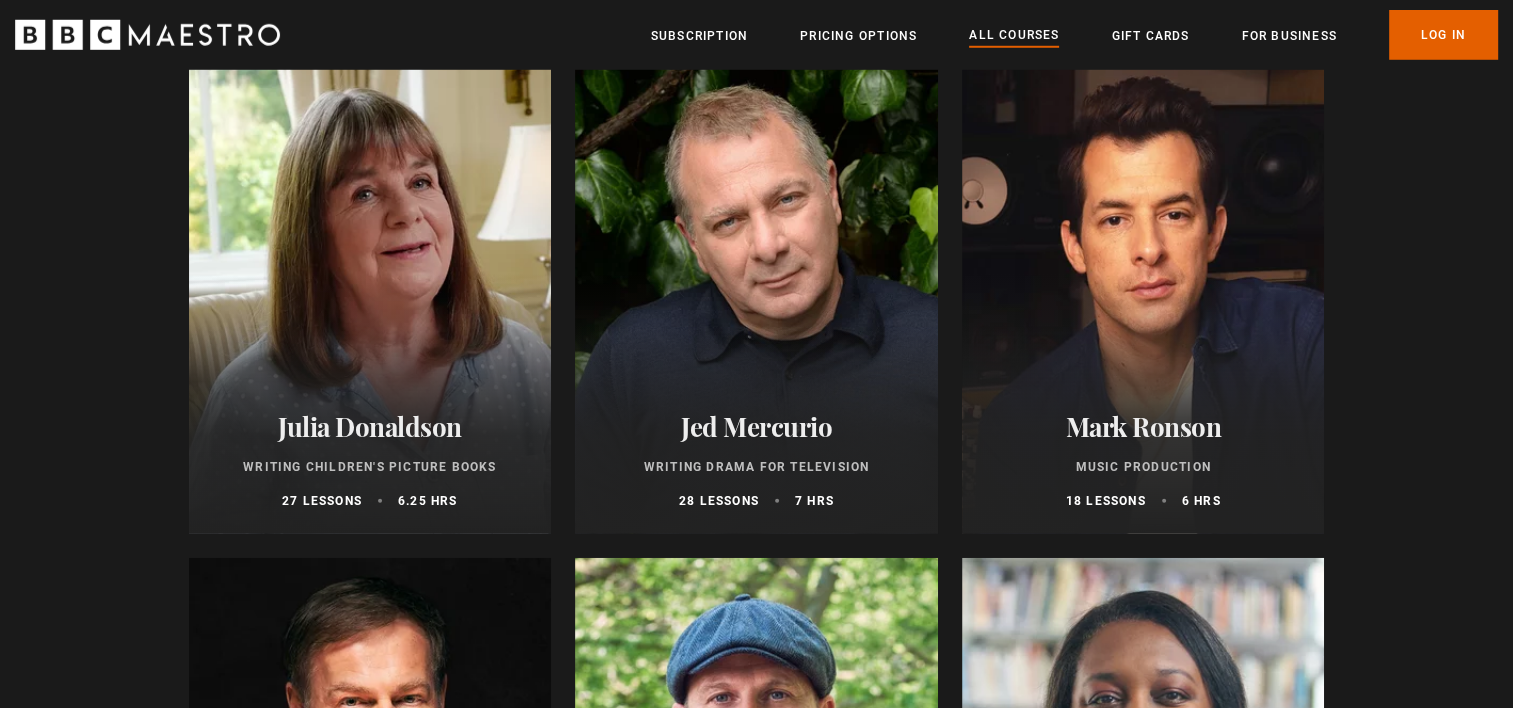 click at bounding box center (1143, 294) 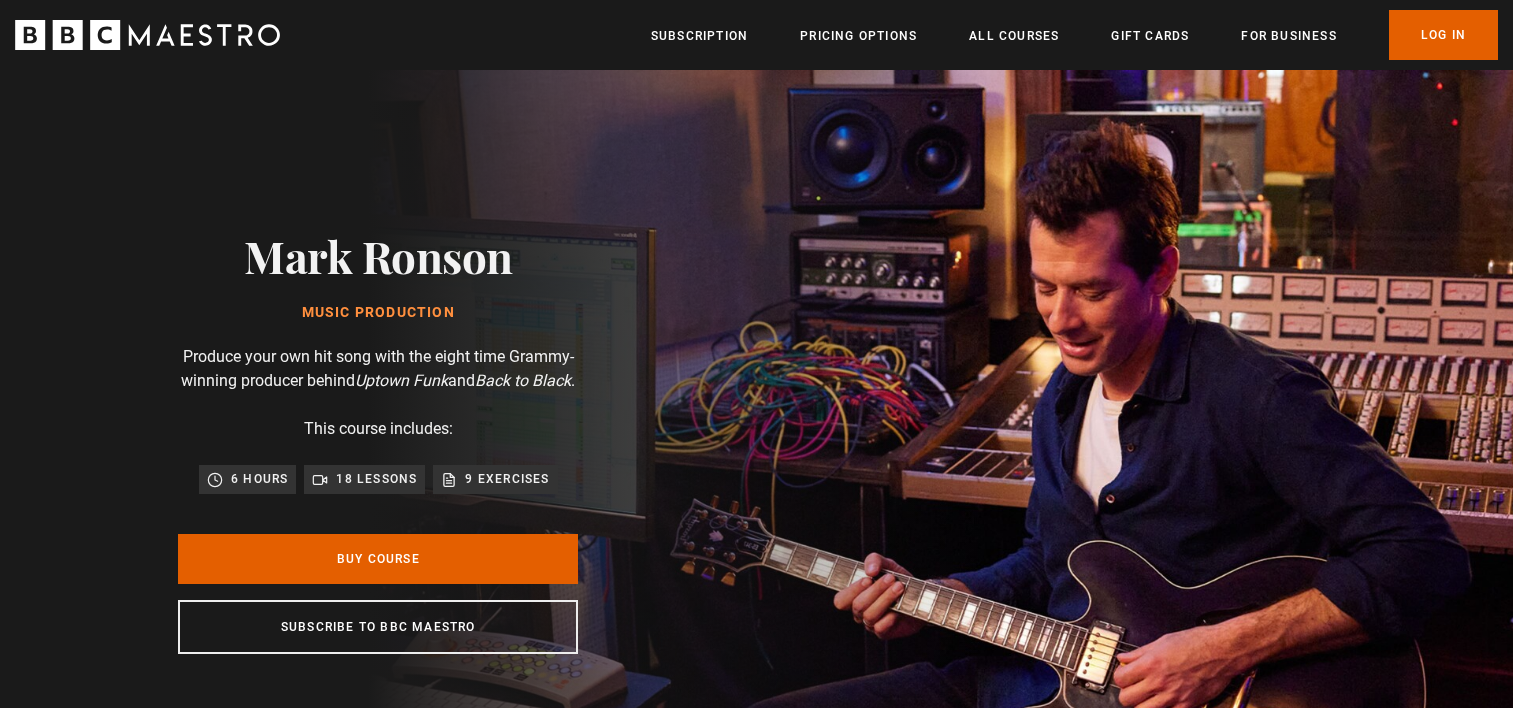 scroll, scrollTop: 0, scrollLeft: 0, axis: both 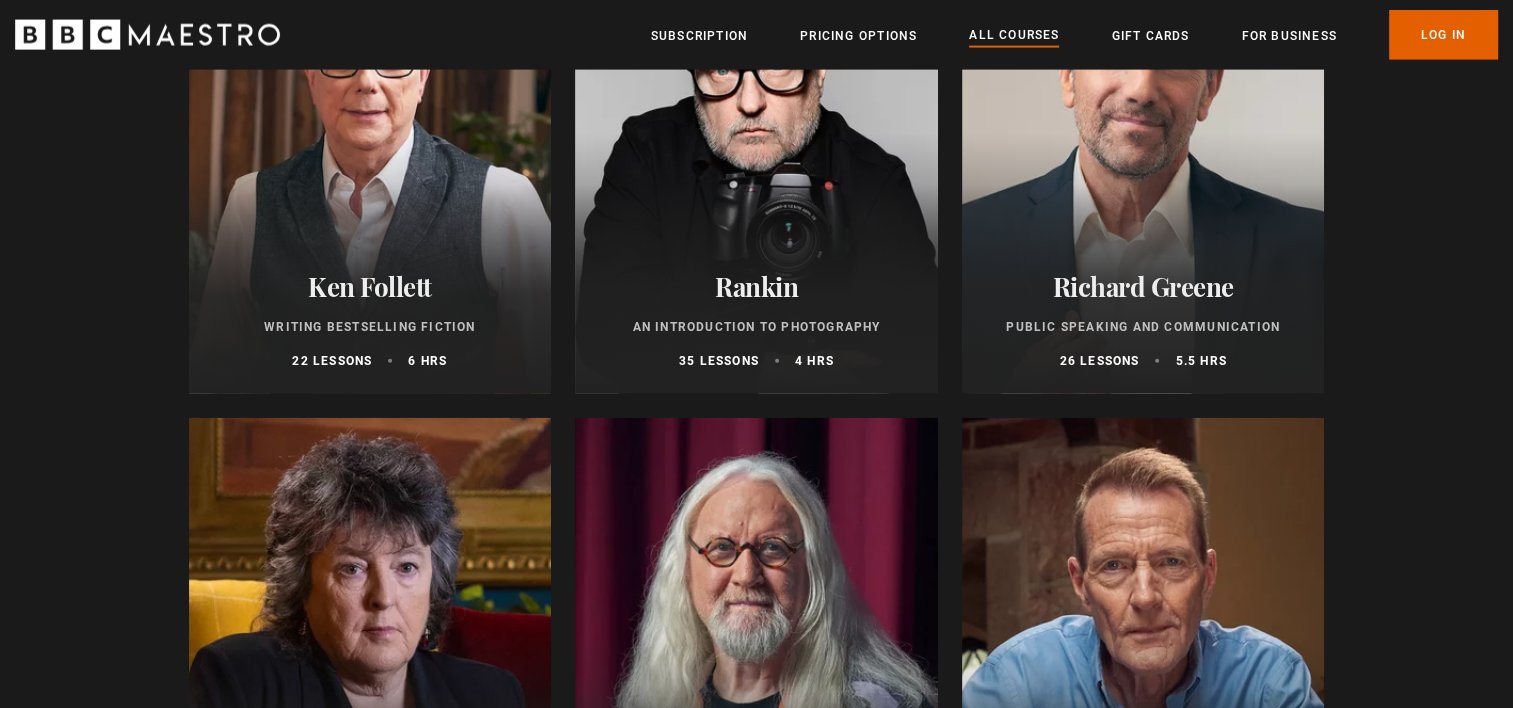 click at bounding box center [1143, 154] 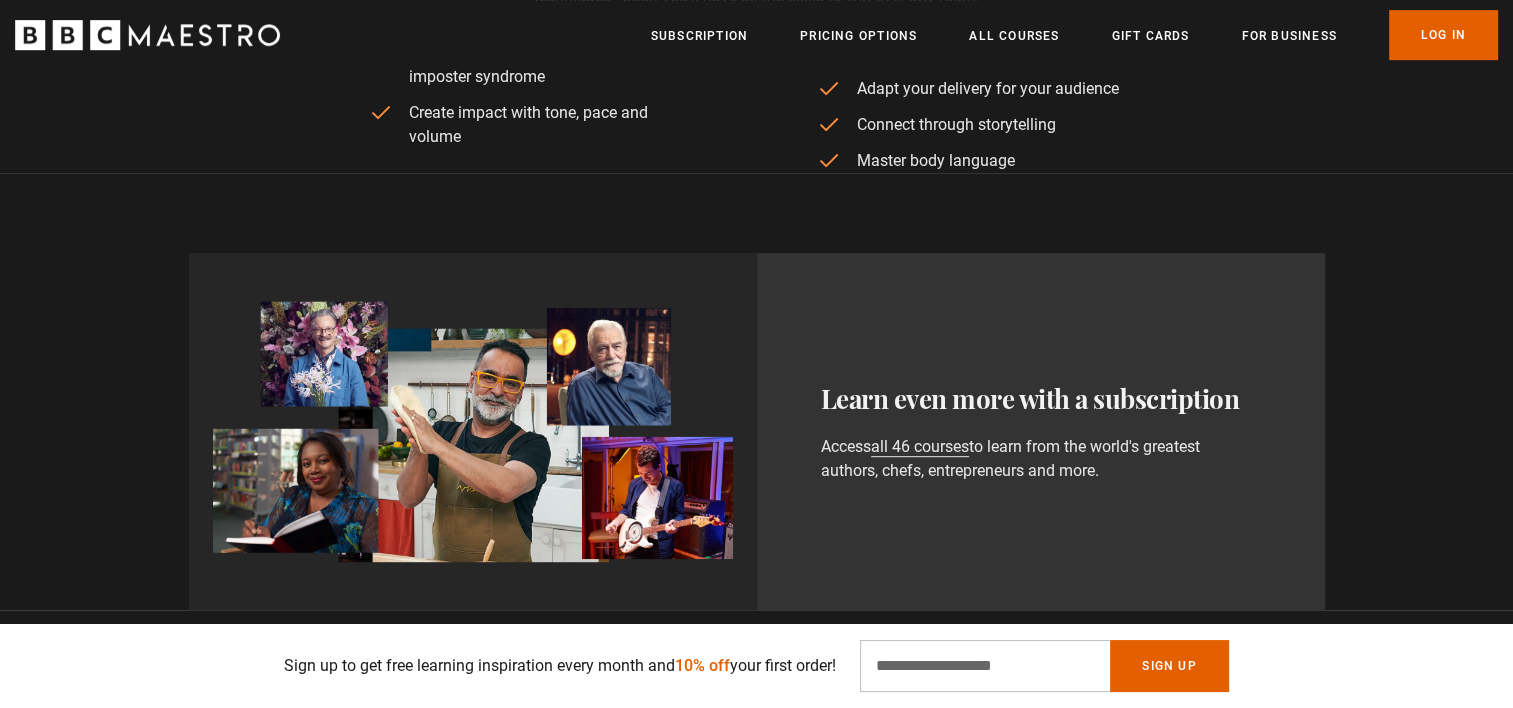 scroll, scrollTop: 0, scrollLeft: 0, axis: both 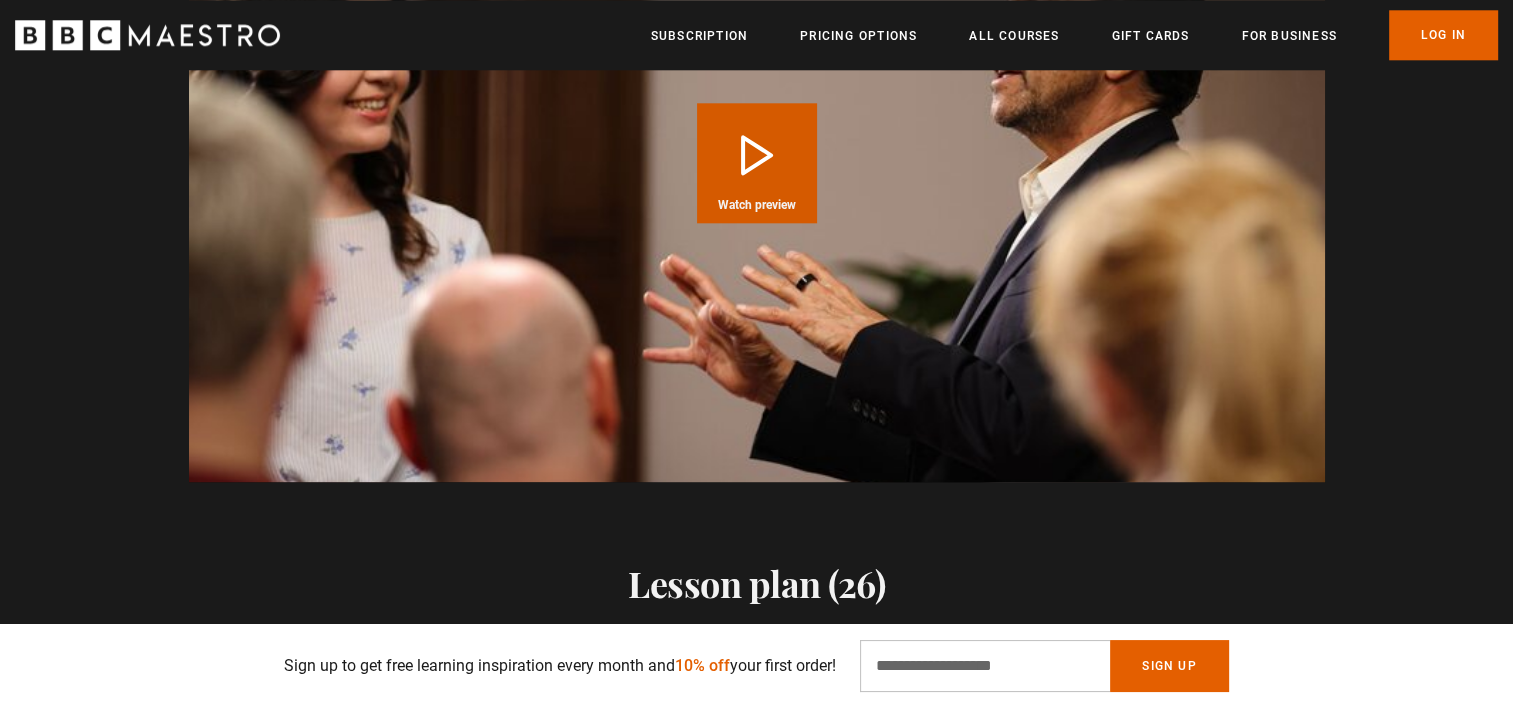 click on "Play Course overview for Public Speaking and Communication with [NAME] [LAST] Watch preview" at bounding box center [757, 163] 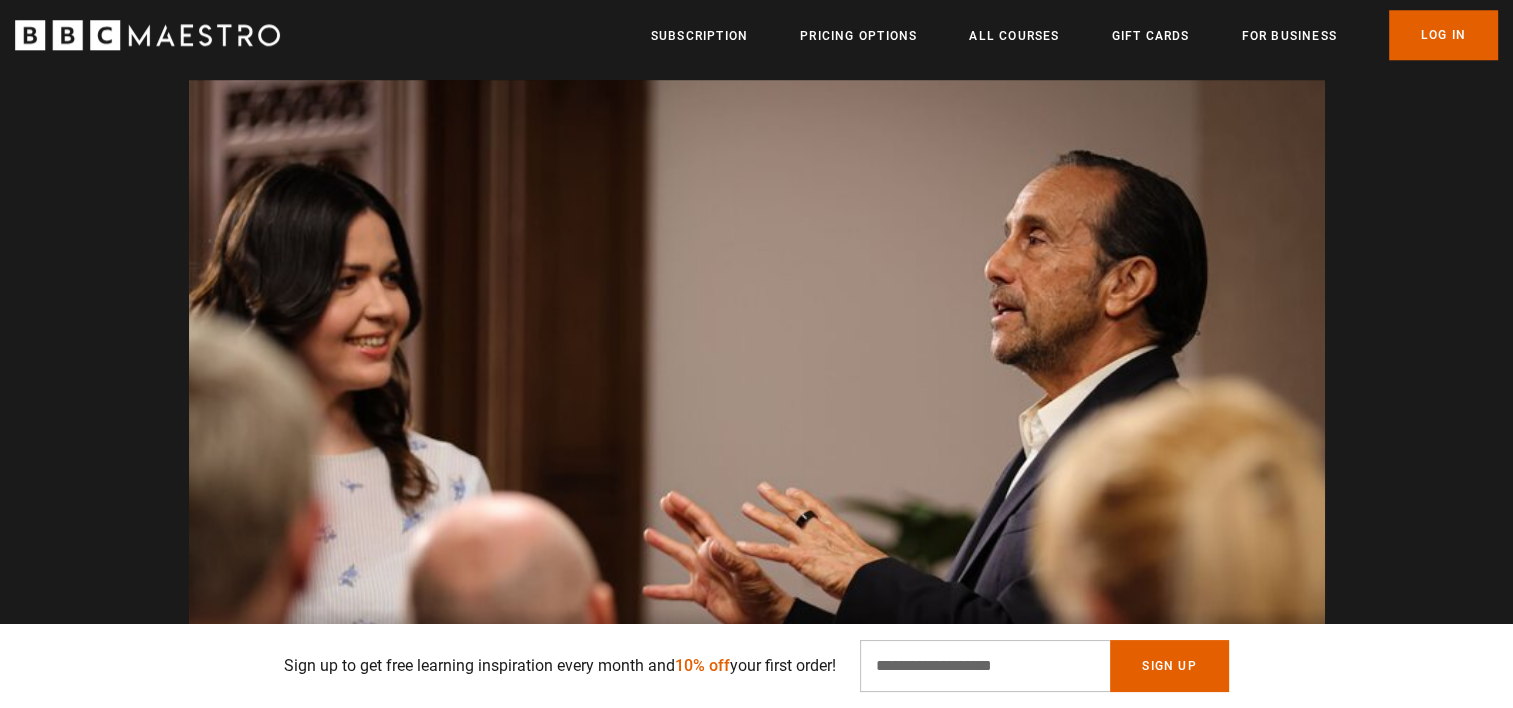 scroll, scrollTop: 2006, scrollLeft: 0, axis: vertical 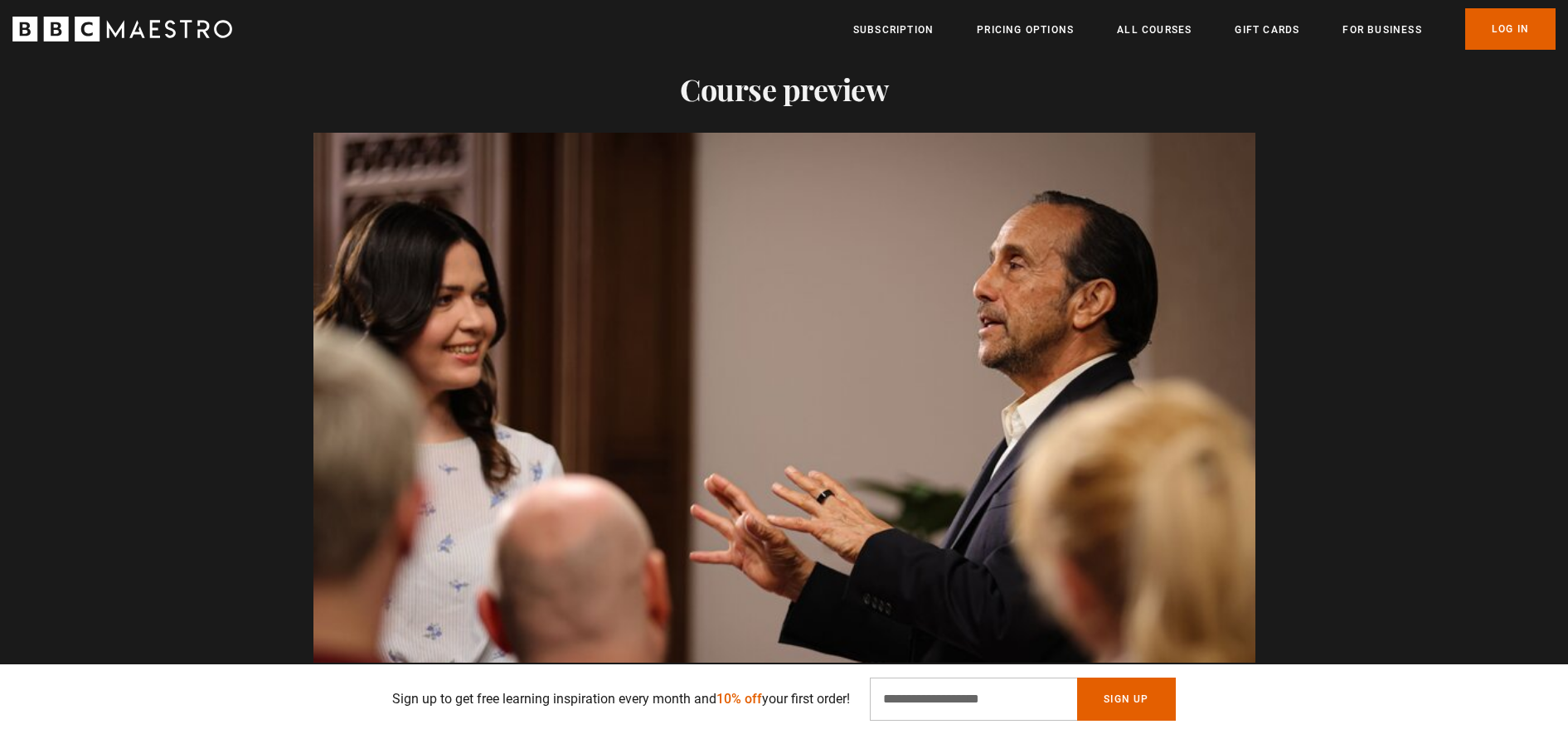drag, startPoint x: 1065, startPoint y: 3, endPoint x: 173, endPoint y: 580, distance: 1062.3526 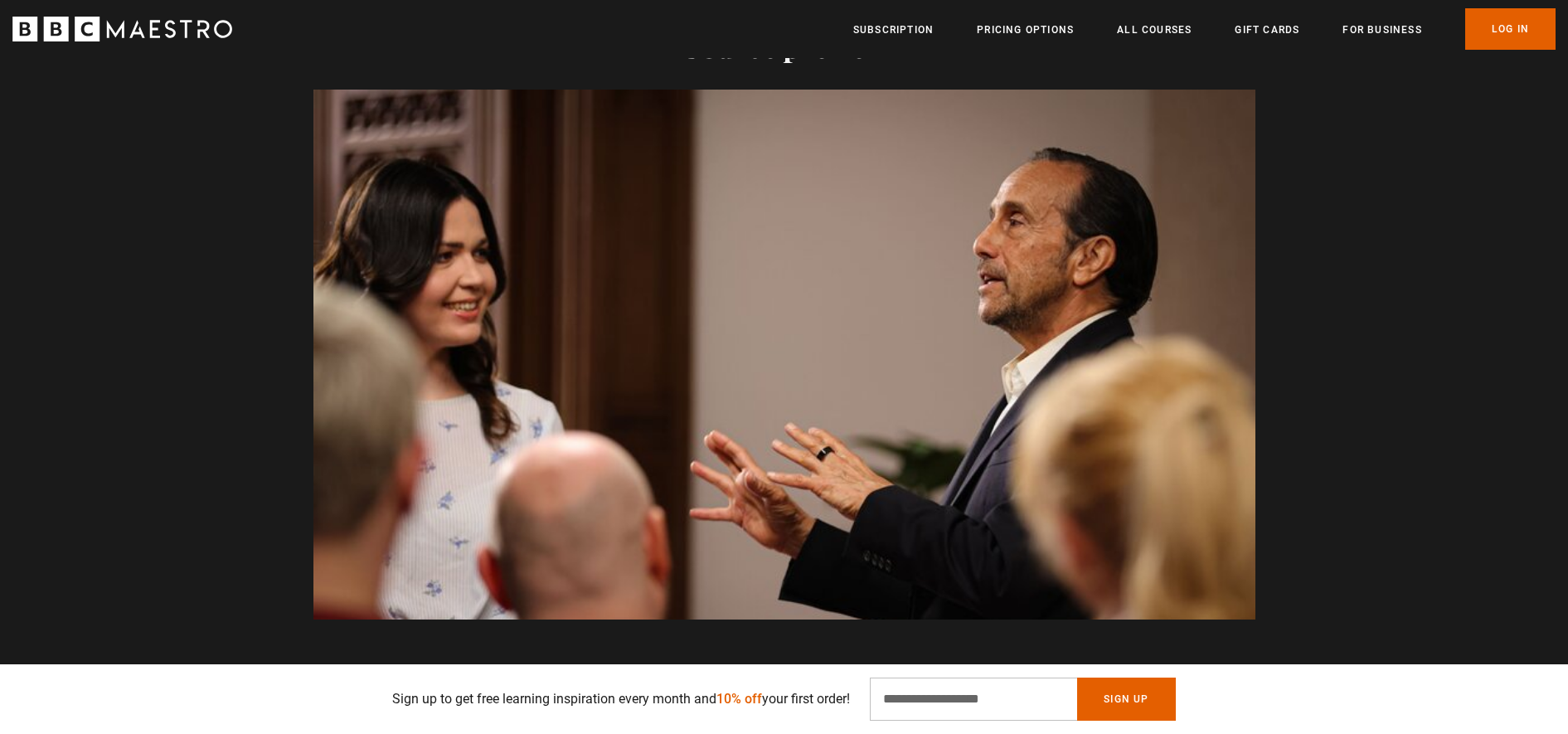 scroll, scrollTop: 1699, scrollLeft: 0, axis: vertical 